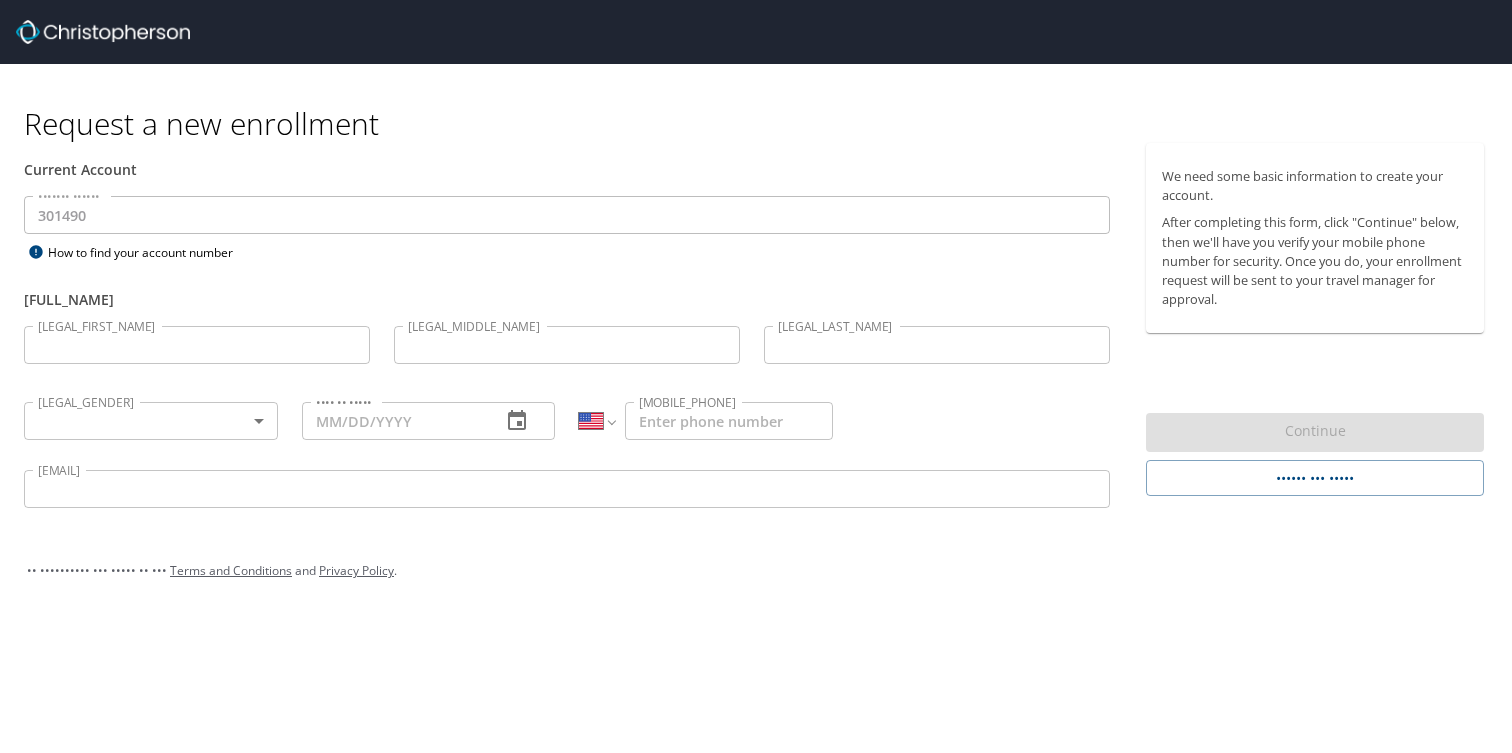 scroll, scrollTop: 0, scrollLeft: 0, axis: both 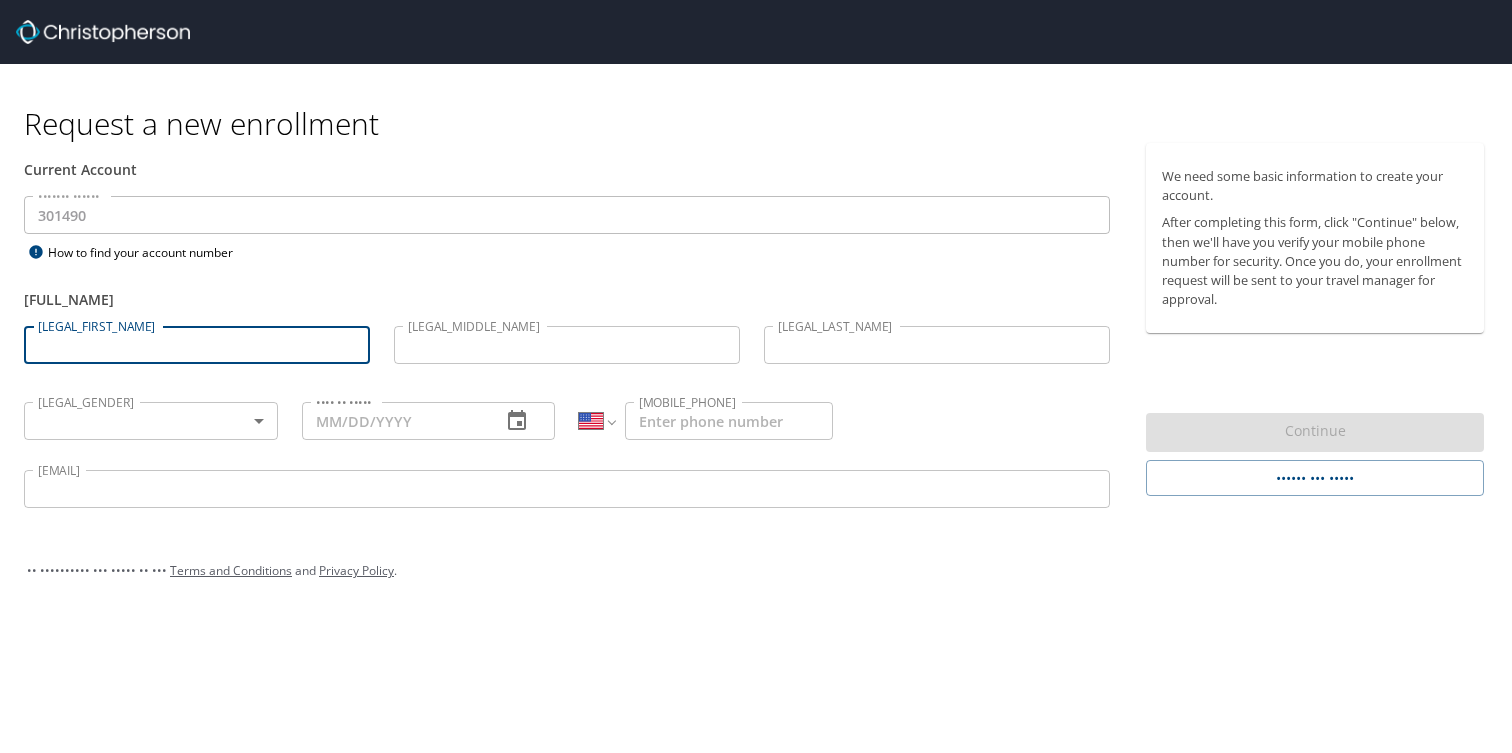 click on "[LEGAL_FIRST_NAME]" at bounding box center (197, 345) 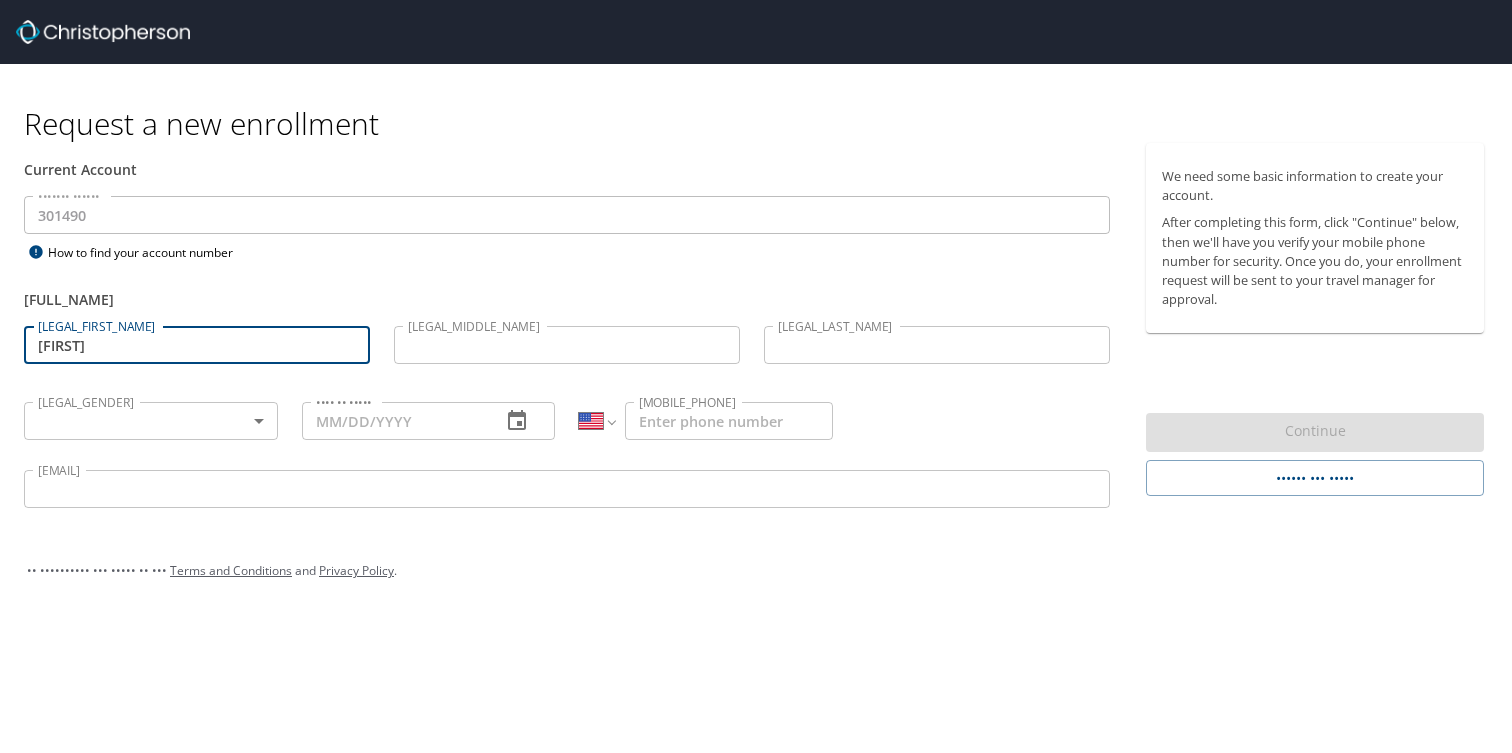 type on "[LAST]" 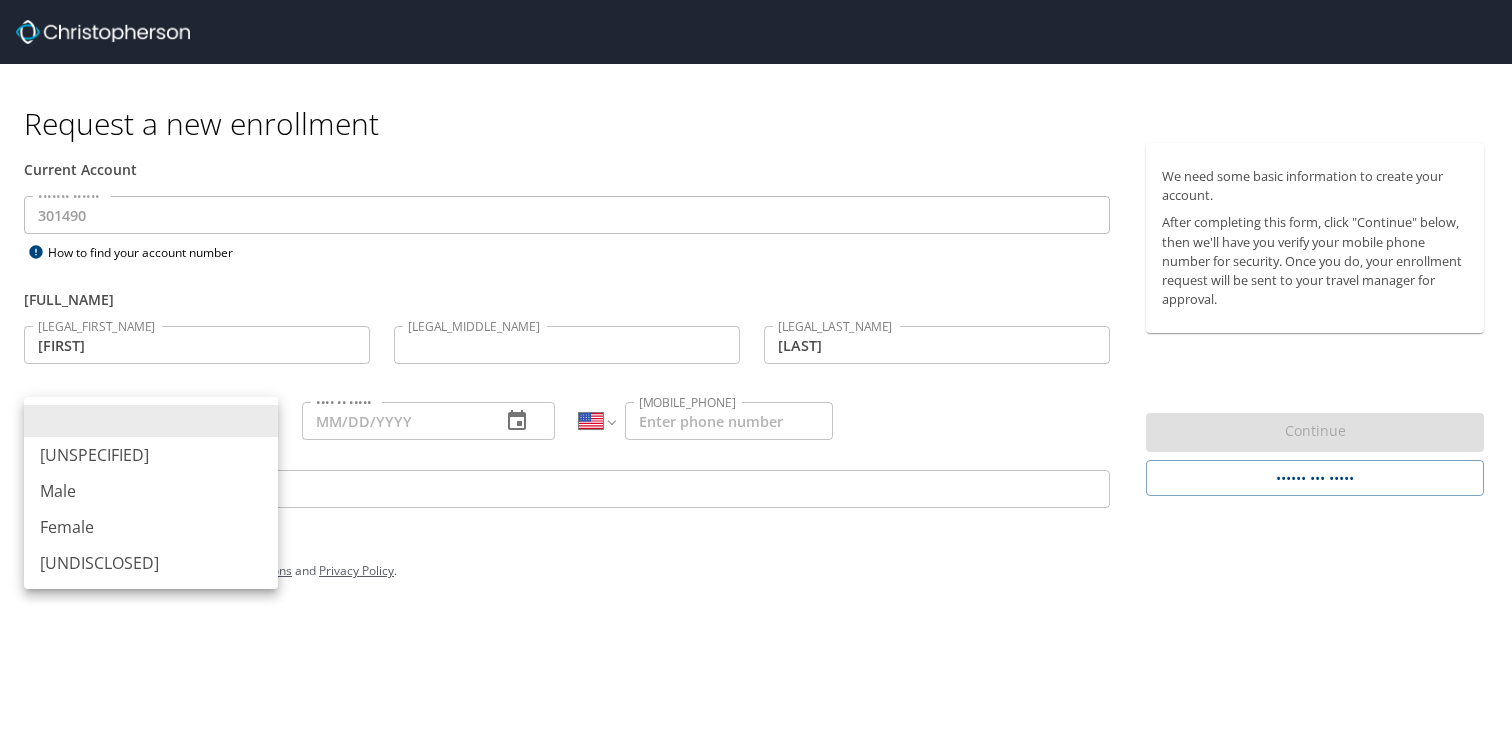 click on "••••••• • ••• •••••••••• ••••••• ••••••• ••••••• •••••• •••••• ••••••• ••••••  ••• •• •••• •••• ••••••• •••••• •••• ••••• •••• •• •• ••••••• •• ••••••••••••••••• •••• ••••• ••••• •••• ••••••• ••••• ••••• •••• ••••• •••••• •••• •••••••••• ••••• •••••• •••• •••••••••• ••••• •••• •••• •••••••• ••••• •••• •••• ••••• •••••• • ••••• •••••• •••• •• ••••• •••• •• ••••• ••••••••••••• ••••••••••• ••••• ••••••• ••••••• ••••••• •••••••• ••••• ••••••• •••••• •••••••• ••••••• ••• ••••••• ••••••••• ••••••• ••••• ••••••••• •••••• ••••••••• ••••••• •••••••••• ••••••• ••••••• •••••••••• •••••••• ••••••• ••••••• •••••• ••••• ••••••• •••••• ••••••• •••••••• •••• ••••••••• ••• •••• •••••• ••• ••••••••••• •••••••• •••••• ••••••• •••••• ••••• ••••••••• •••••• •••••••••• •••••••• ••••••• •••• ••••• ••••••• •••••••• •••••••• •••••• •••• ••••• •••••• ••••••• ••••••• ••••••• •••••••• •••• ••••• ••••• ••••••••• •••••• ••••• ••••••••• ••••••• •••••••• ••••••• ••••• •••••• •••••••••• •••••••• •• ••• •••• ••••••• ••••• •••• ••••••• ••••" at bounding box center [756, 376] 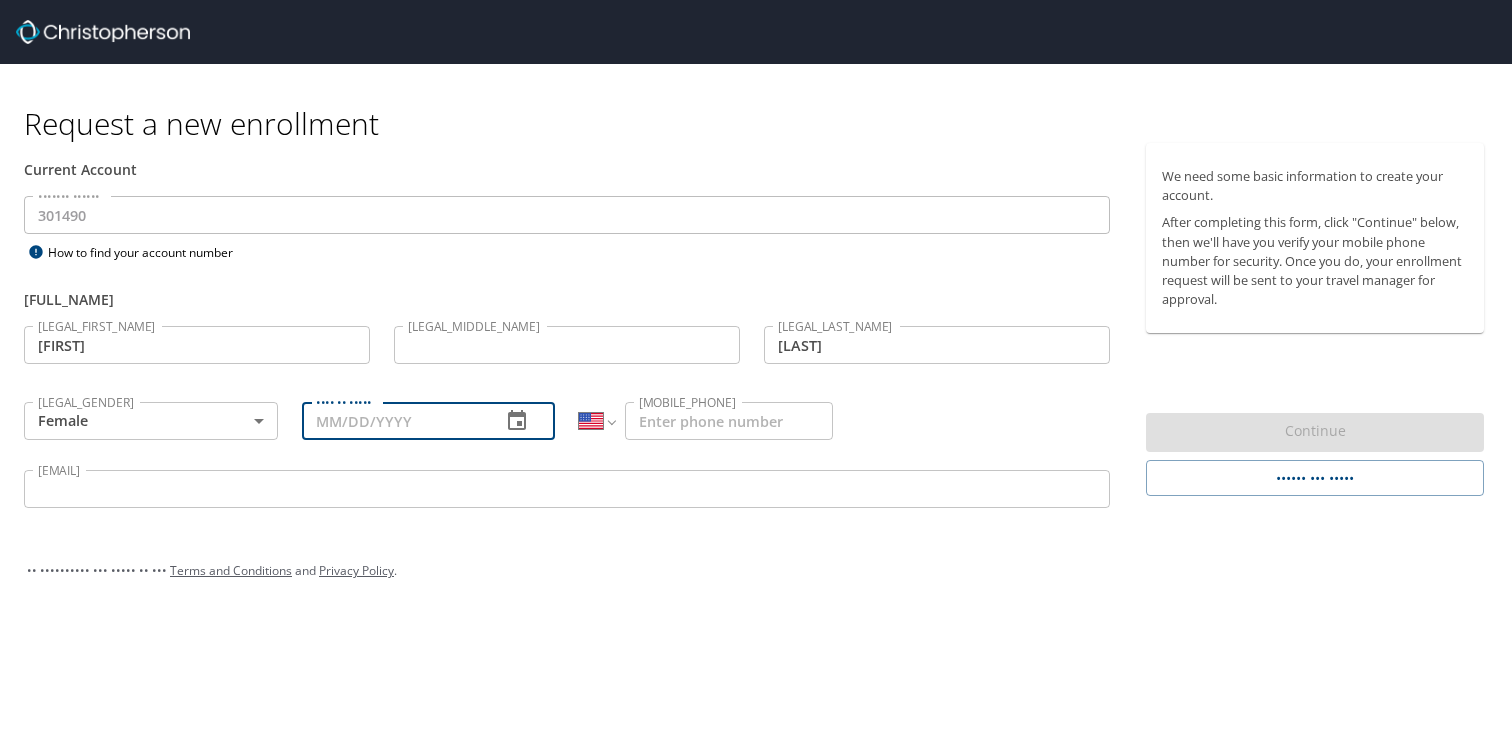 click on "•••• •• •••••" at bounding box center (394, 421) 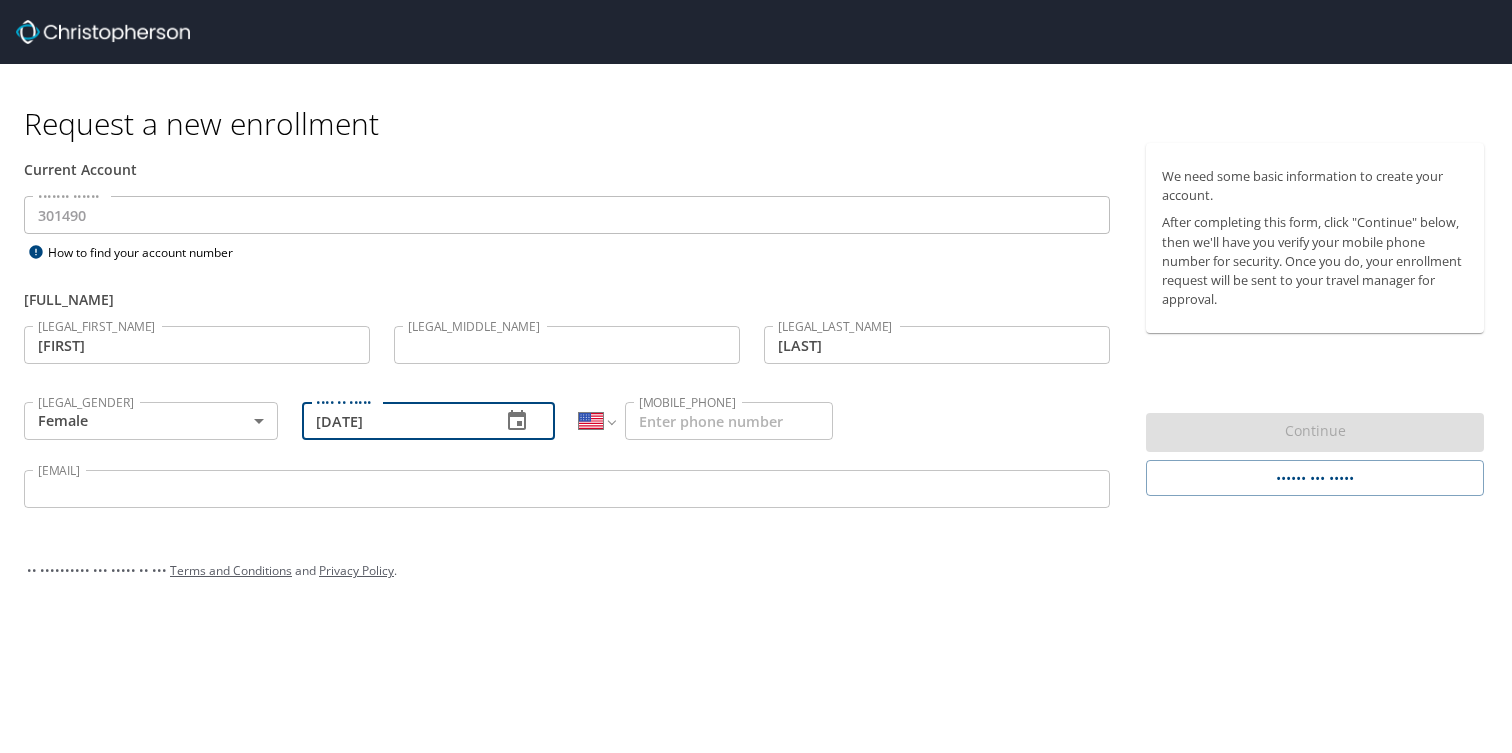 type on "[DATE]" 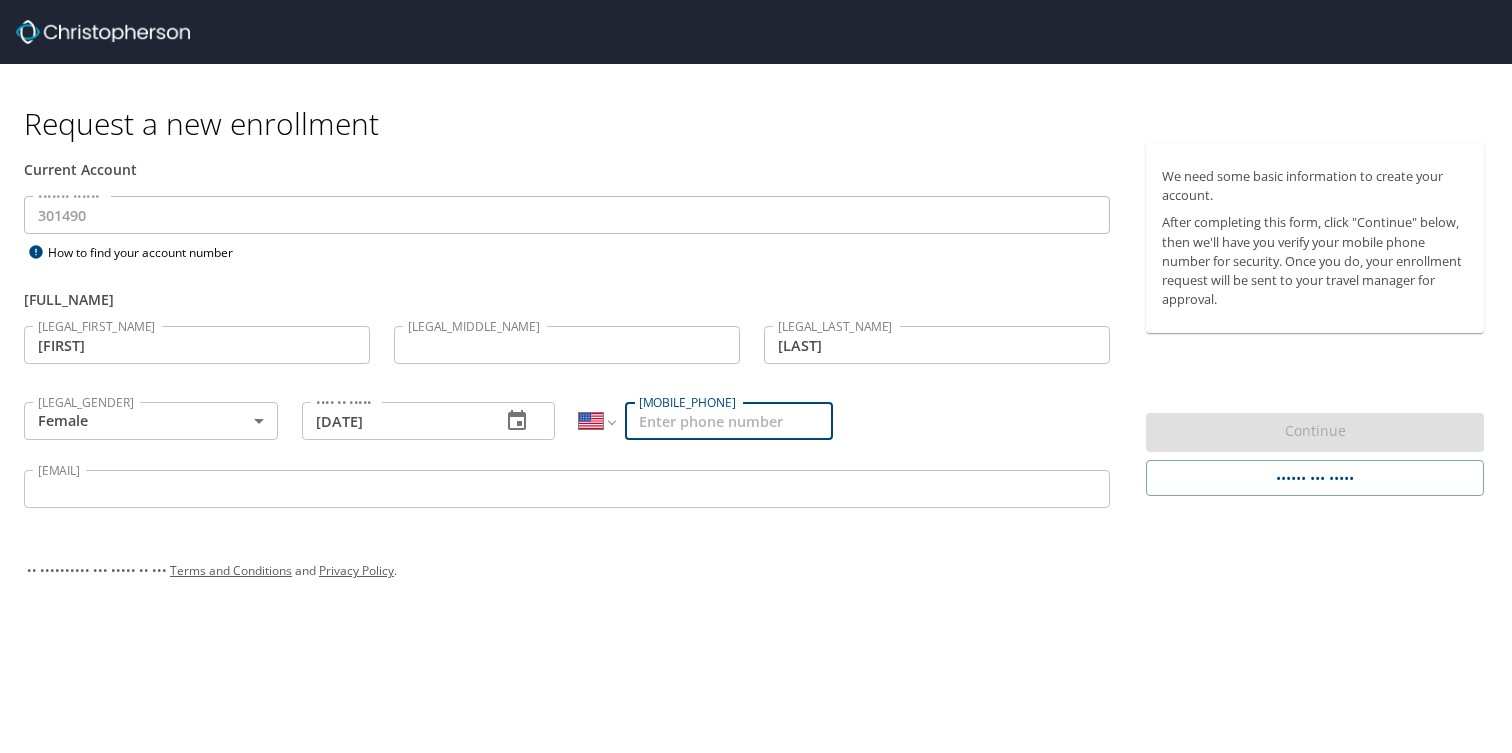 click on "[MOBILE_PHONE]" at bounding box center (729, 421) 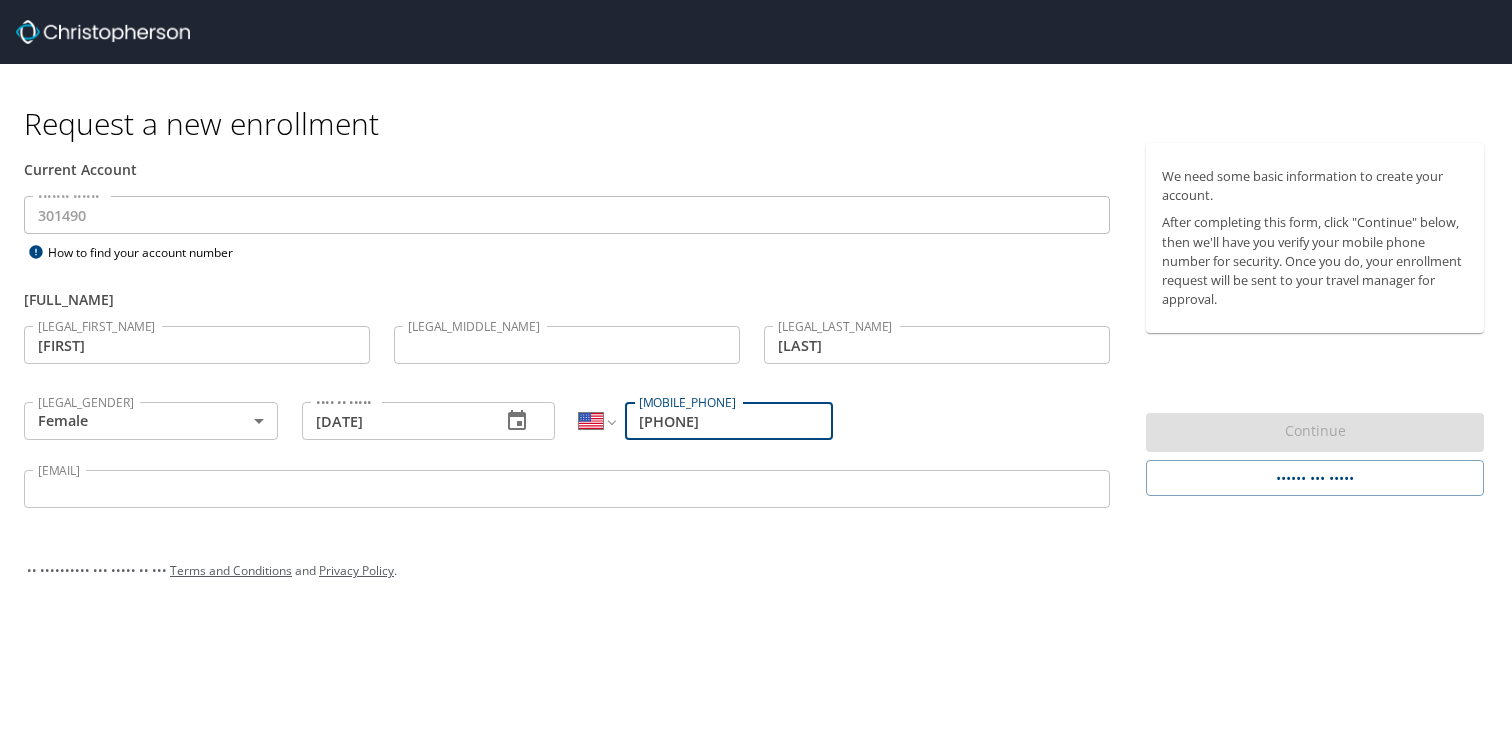 type on "[PHONE]" 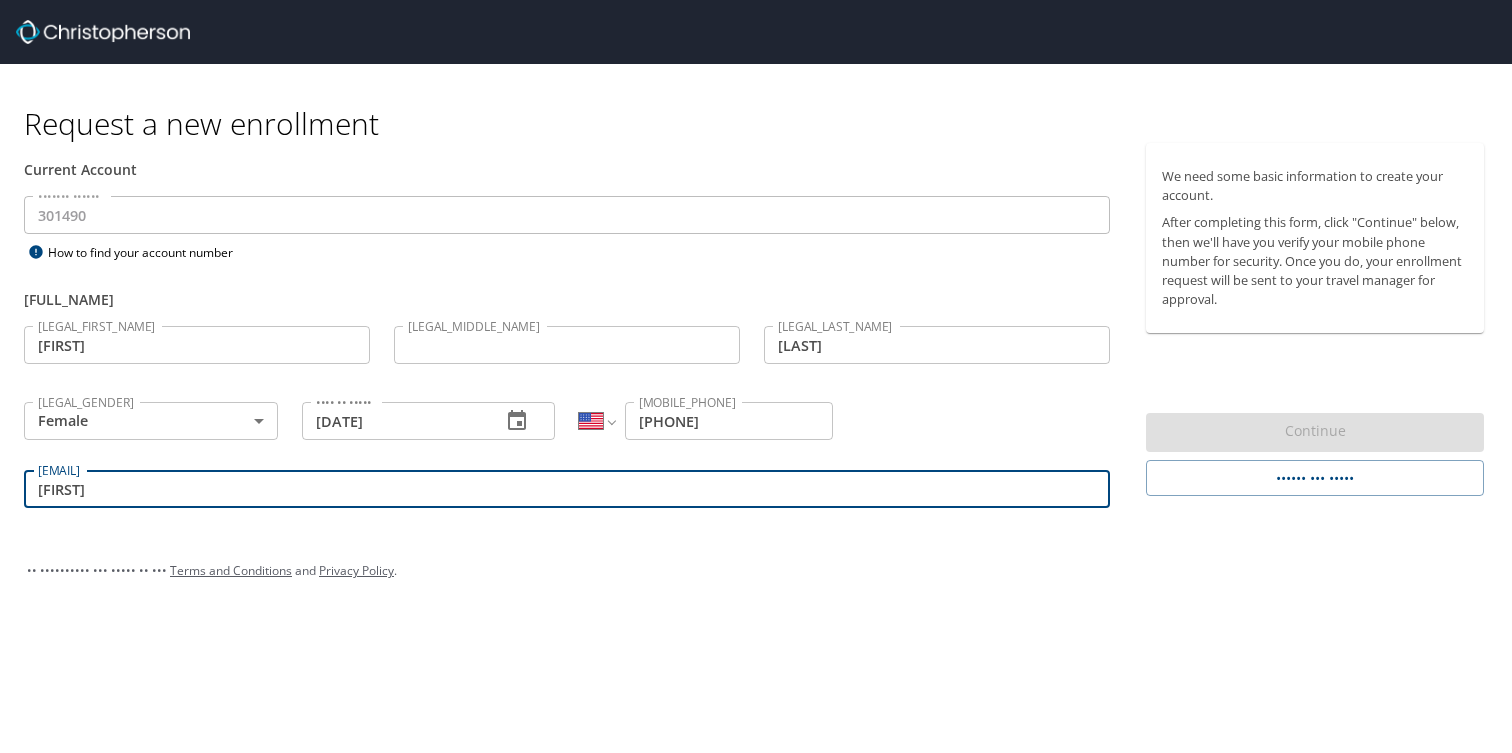 type on "[EMAIL]" 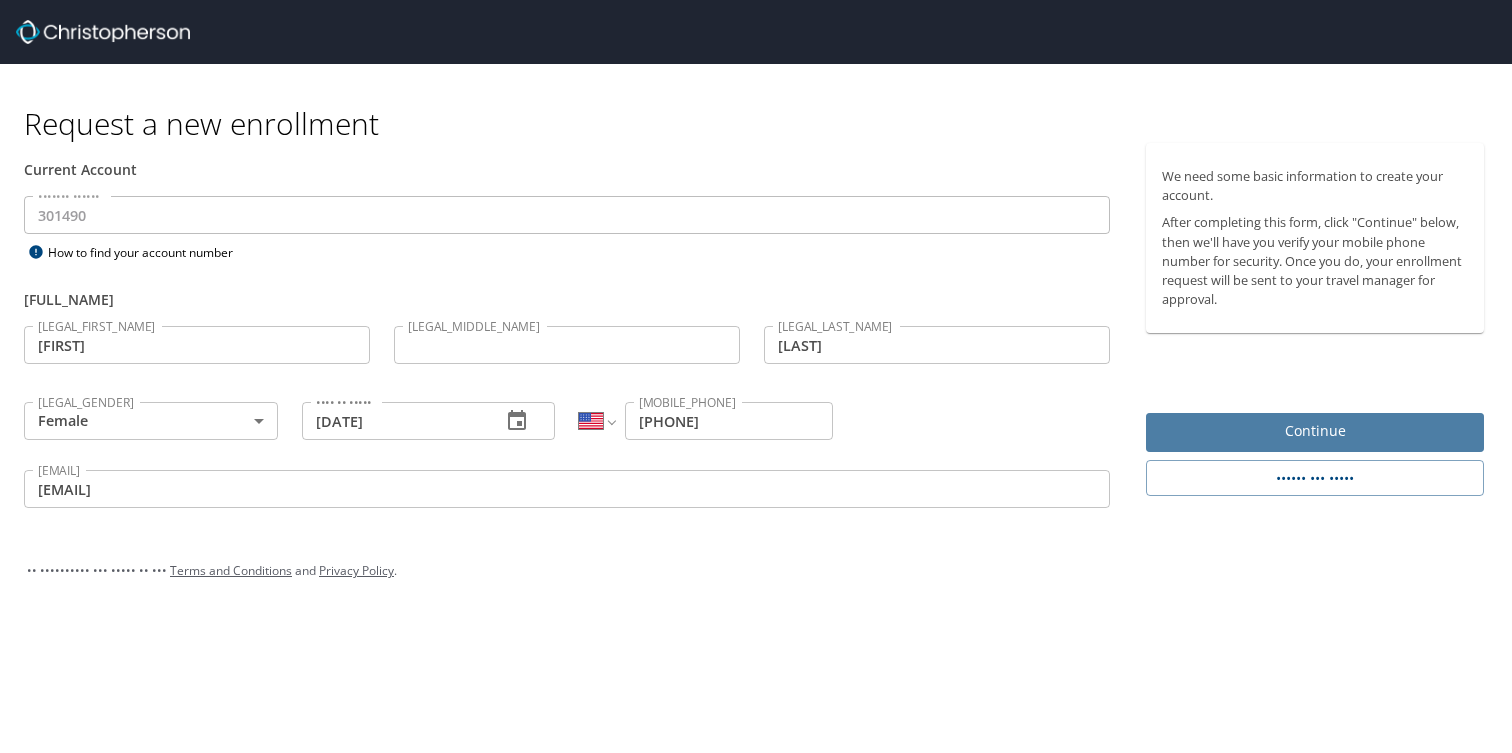 click on "Continue" at bounding box center [1315, 431] 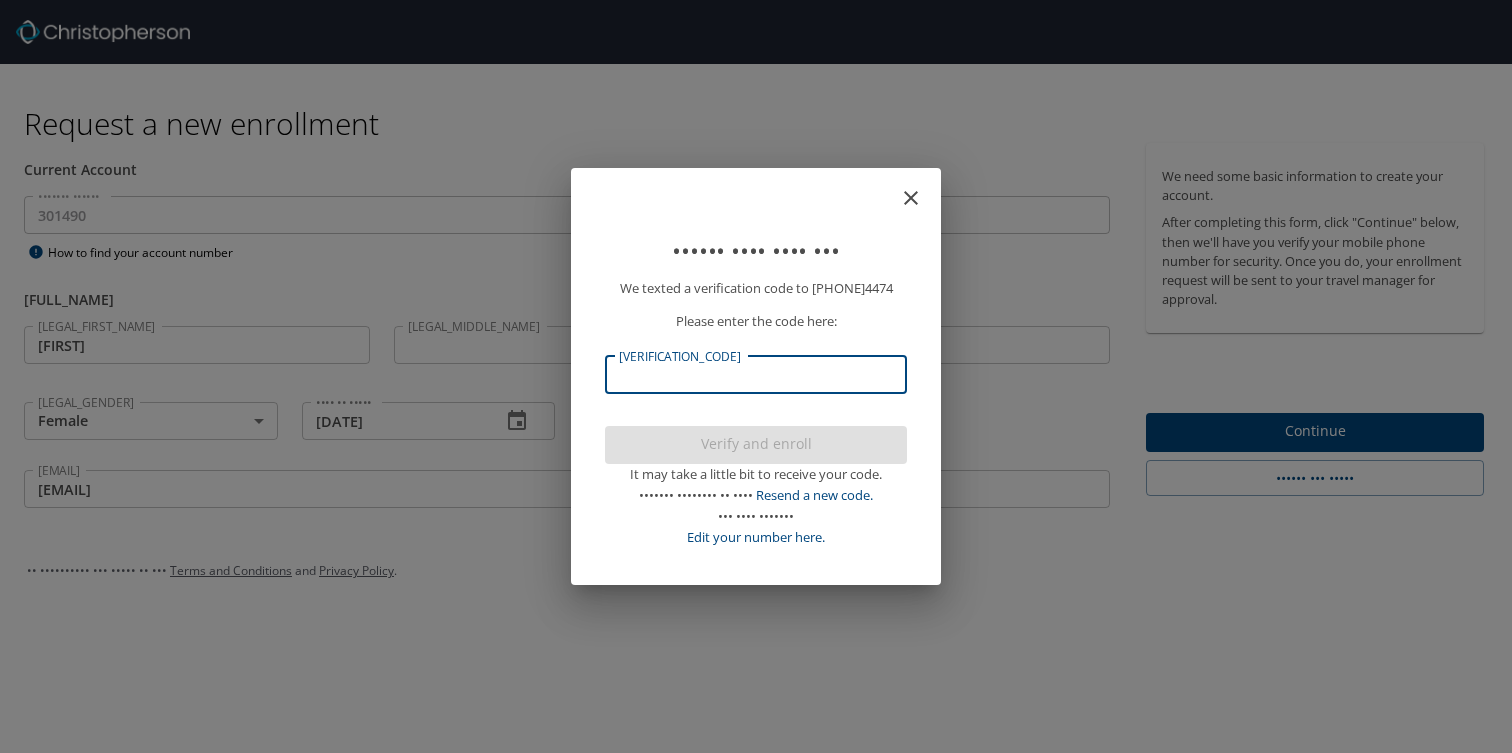 click on "[VERIFICATION_CODE]" at bounding box center [756, 375] 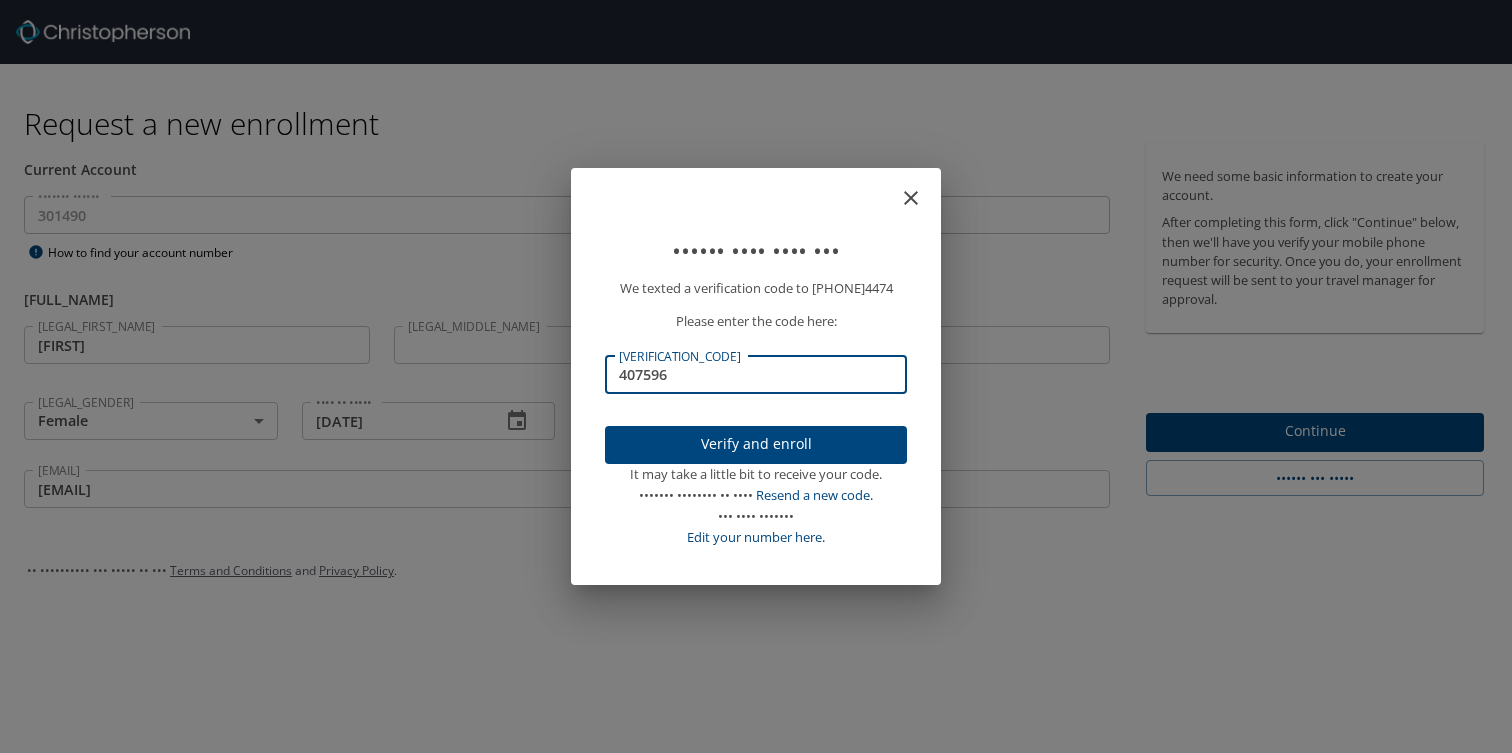 type on "407596" 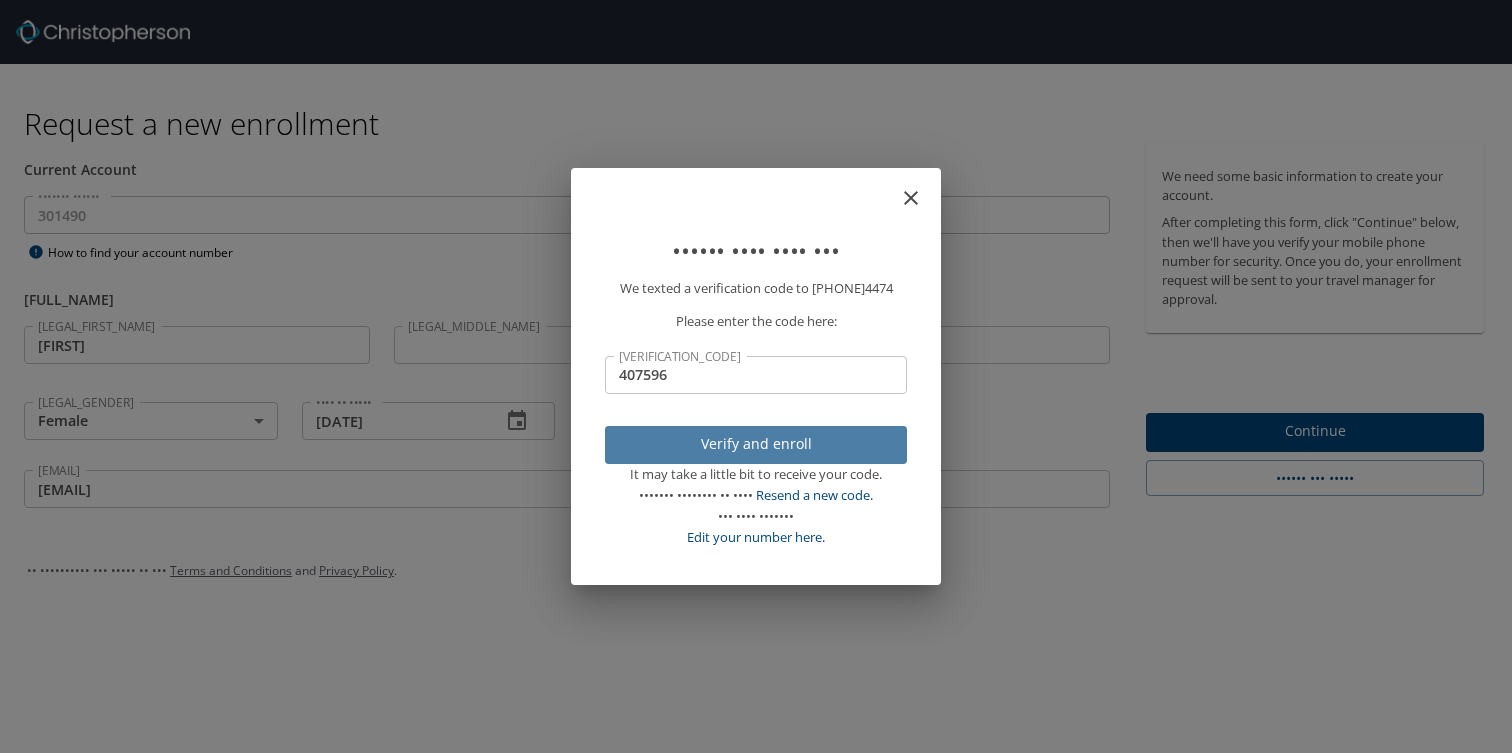 click on "Verify and enroll" at bounding box center [756, 444] 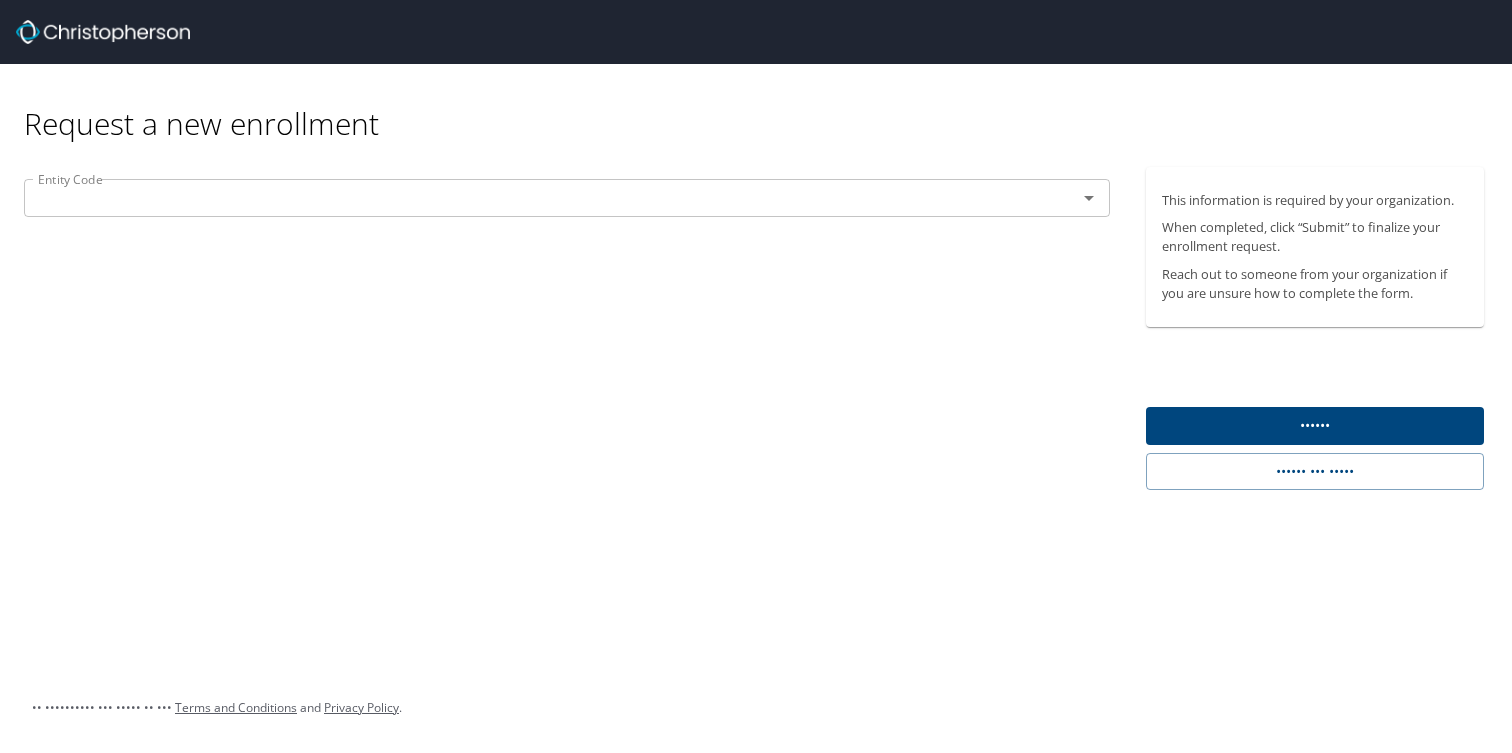 click at bounding box center [1089, 198] 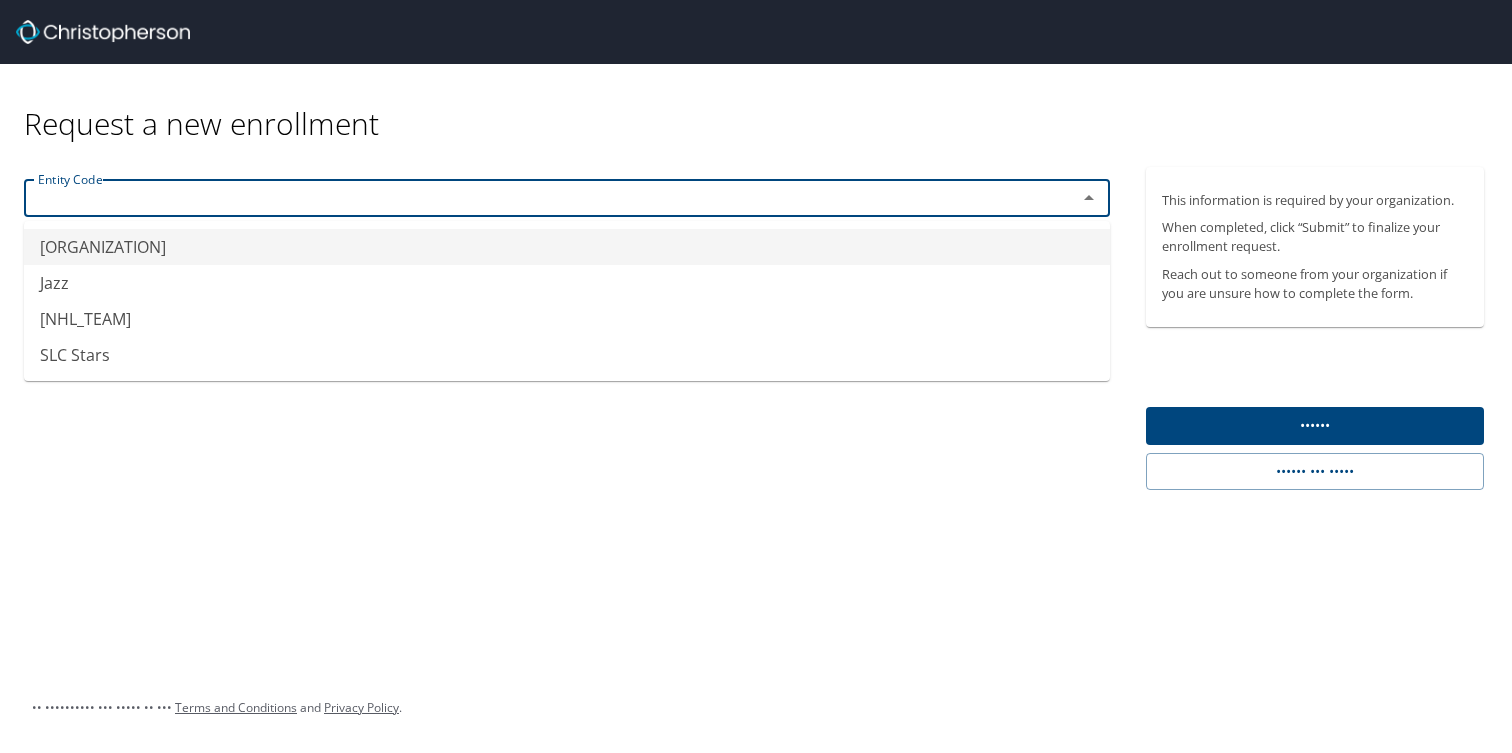 click on "[ORGANIZATION]" at bounding box center (567, 247) 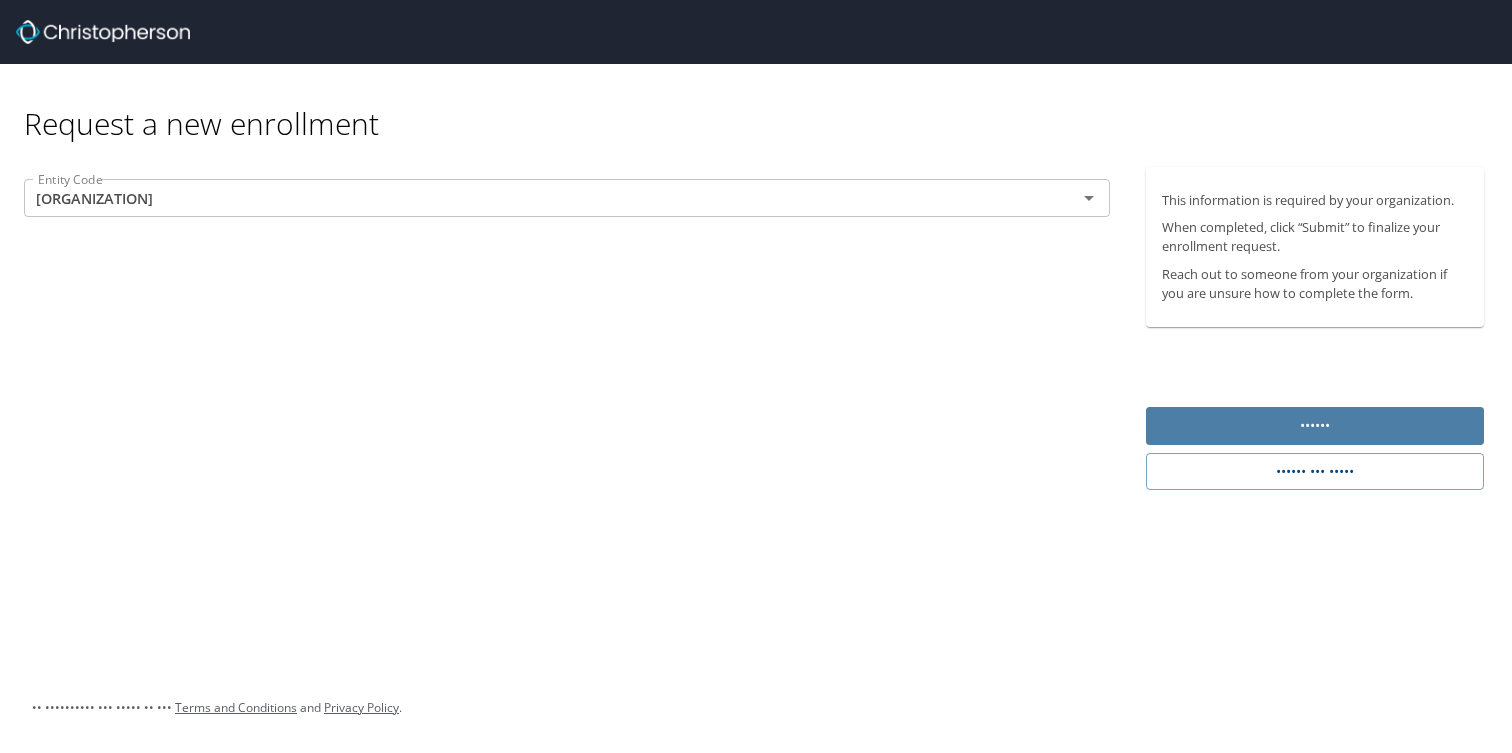 click on "••••••" at bounding box center (1315, 425) 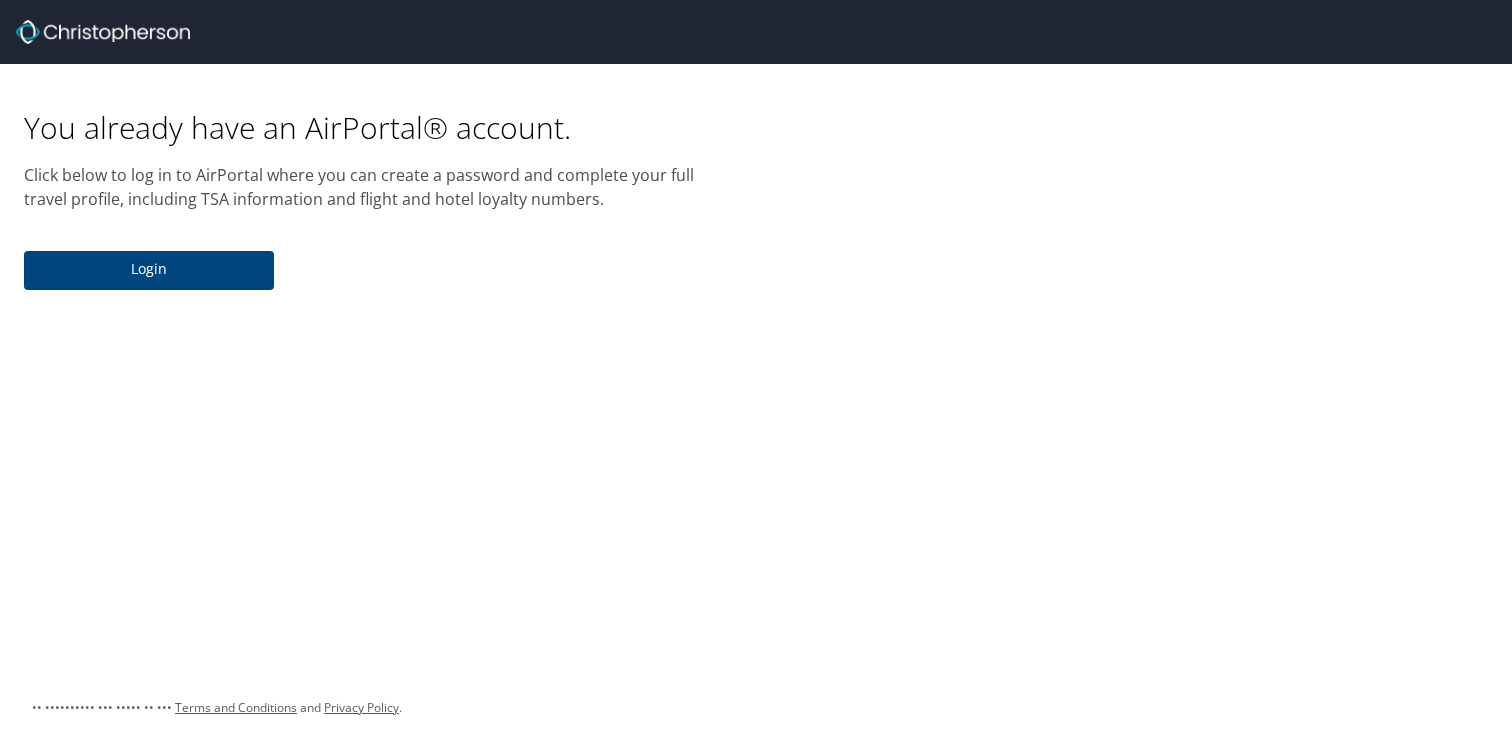 click on "Login" at bounding box center [149, 269] 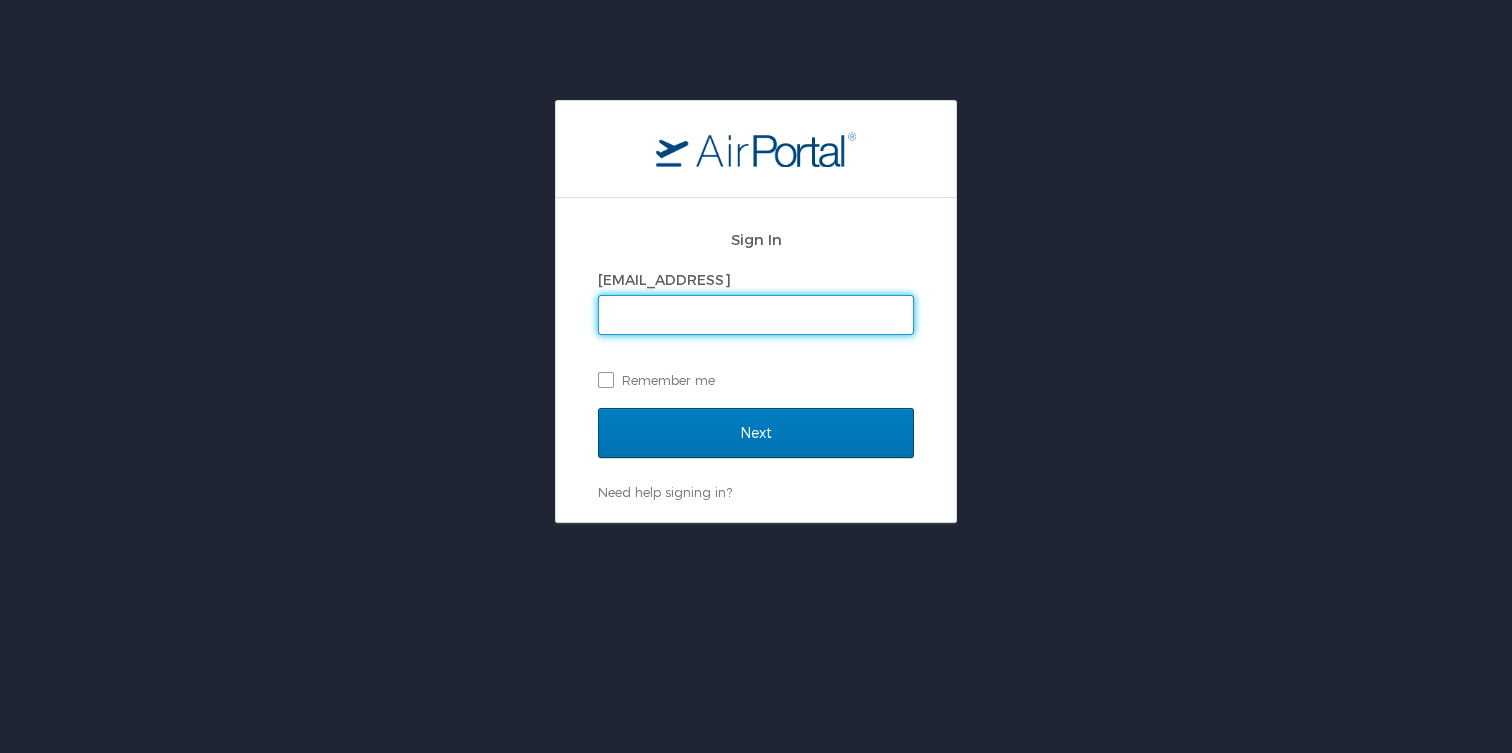 click on "[EMAIL_ADDRESS]" at bounding box center [756, 315] 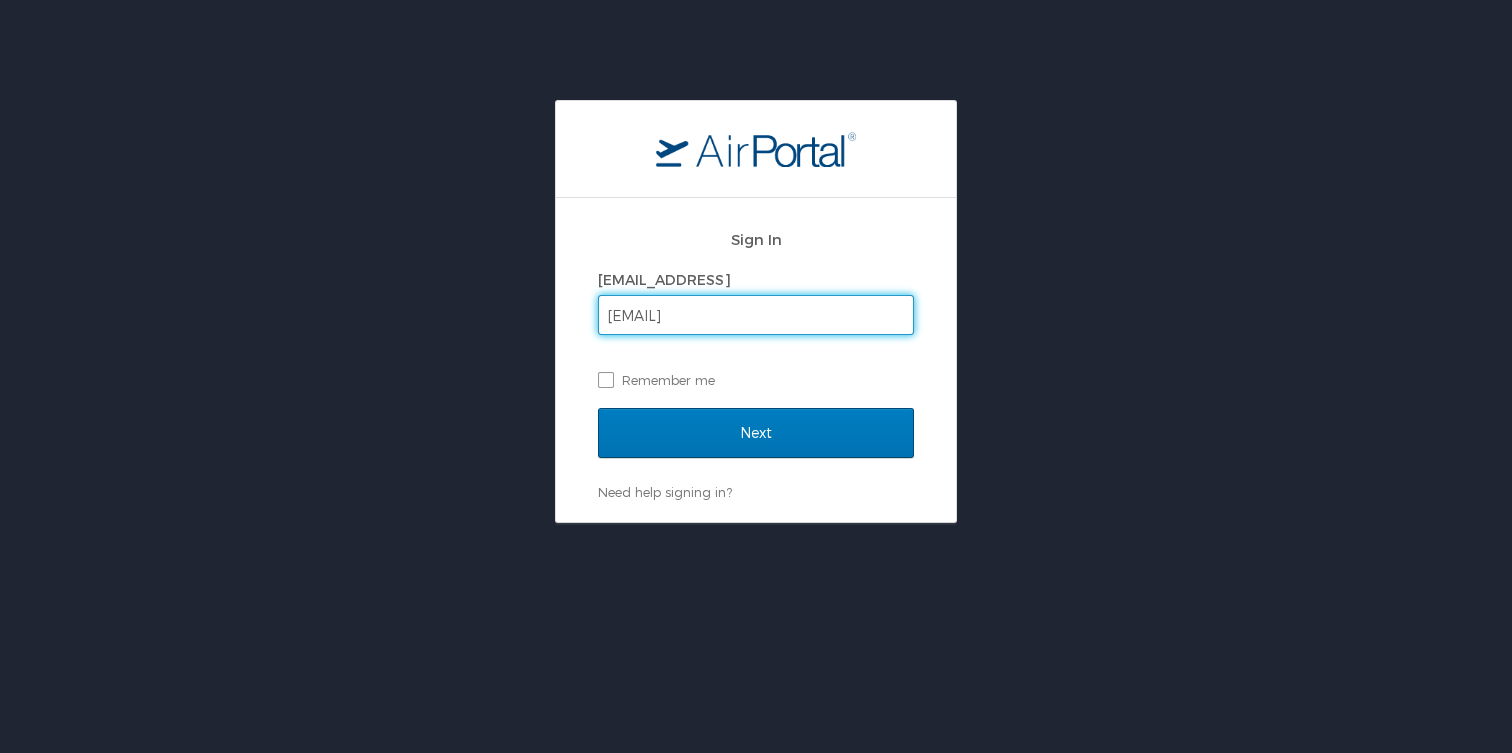 type on "[EMAIL]" 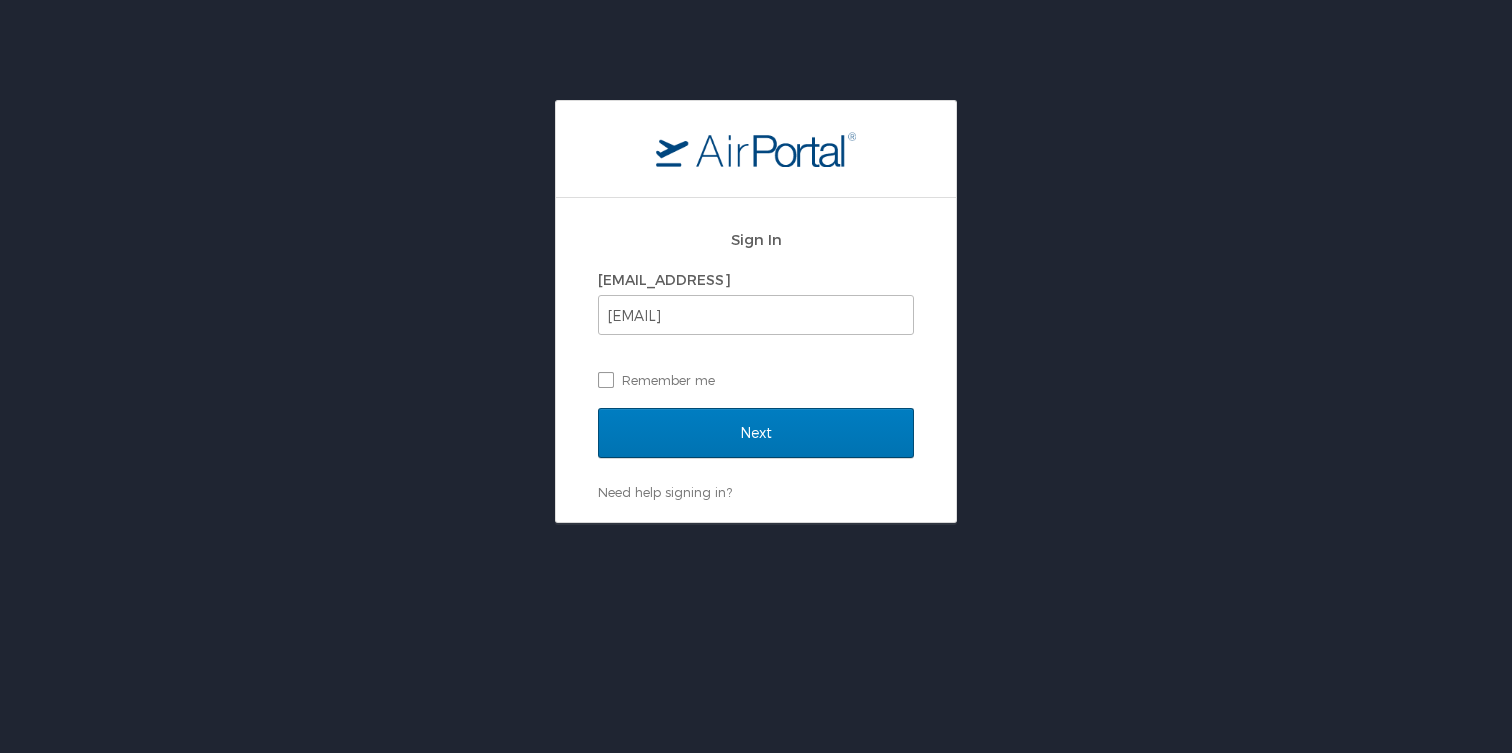 click on "Next" at bounding box center (756, 445) 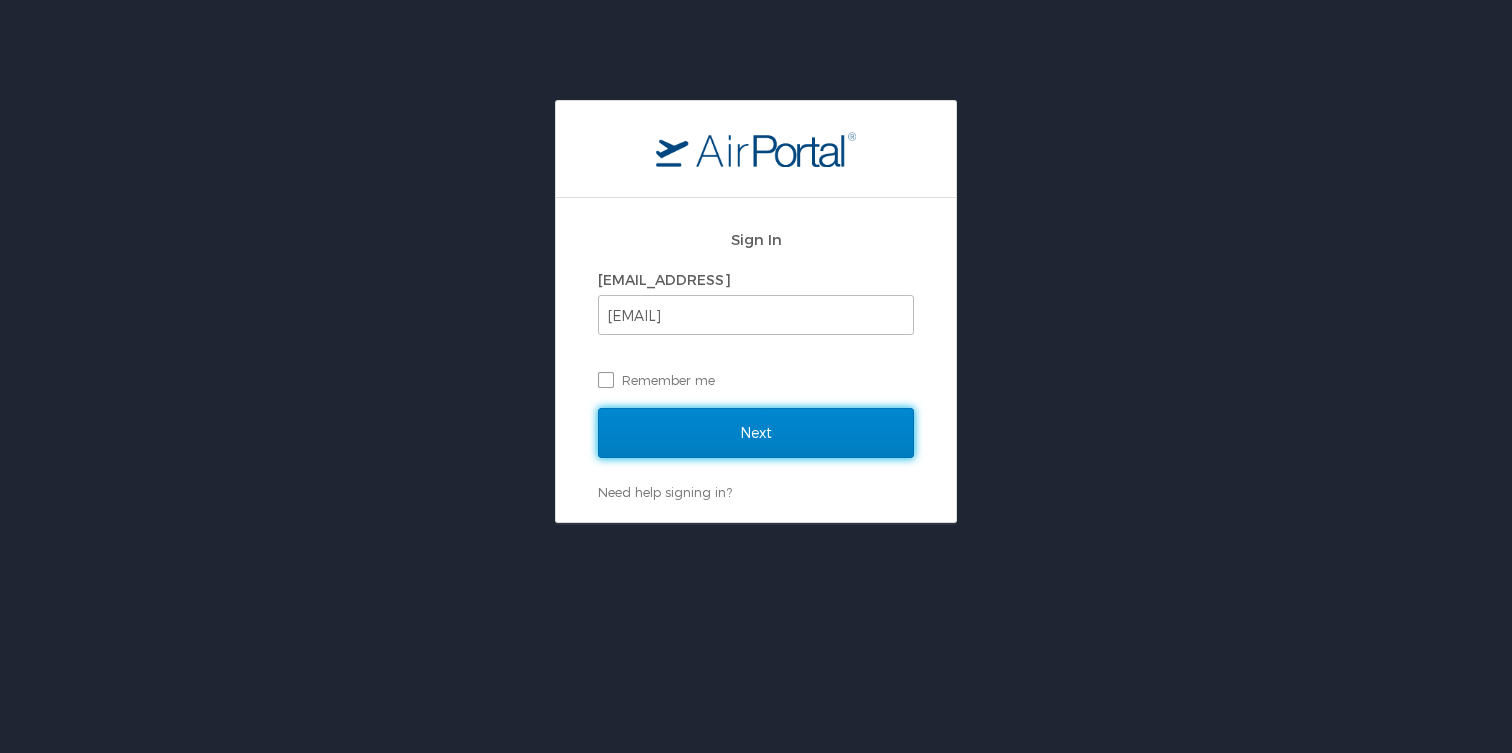 click on "Next" at bounding box center (756, 433) 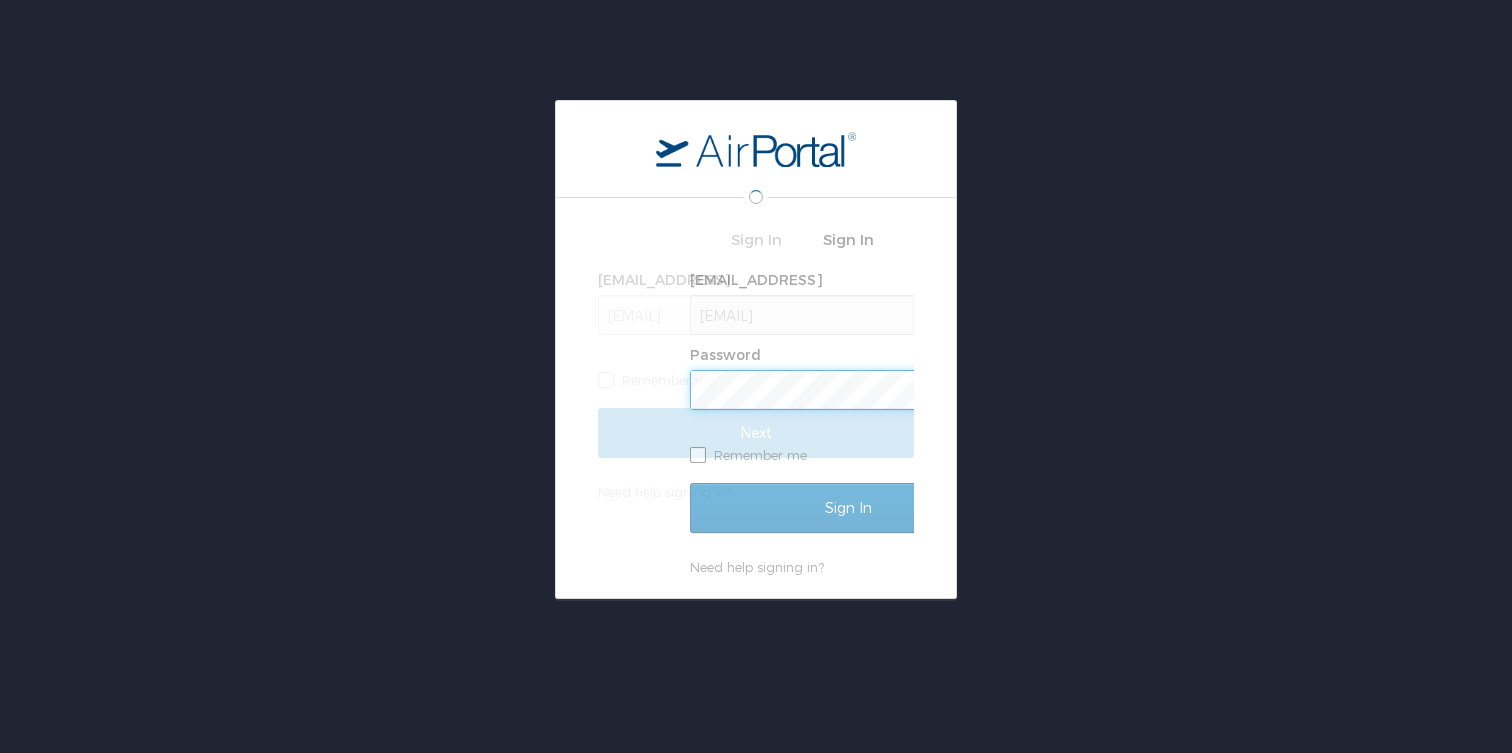 scroll, scrollTop: 0, scrollLeft: 0, axis: both 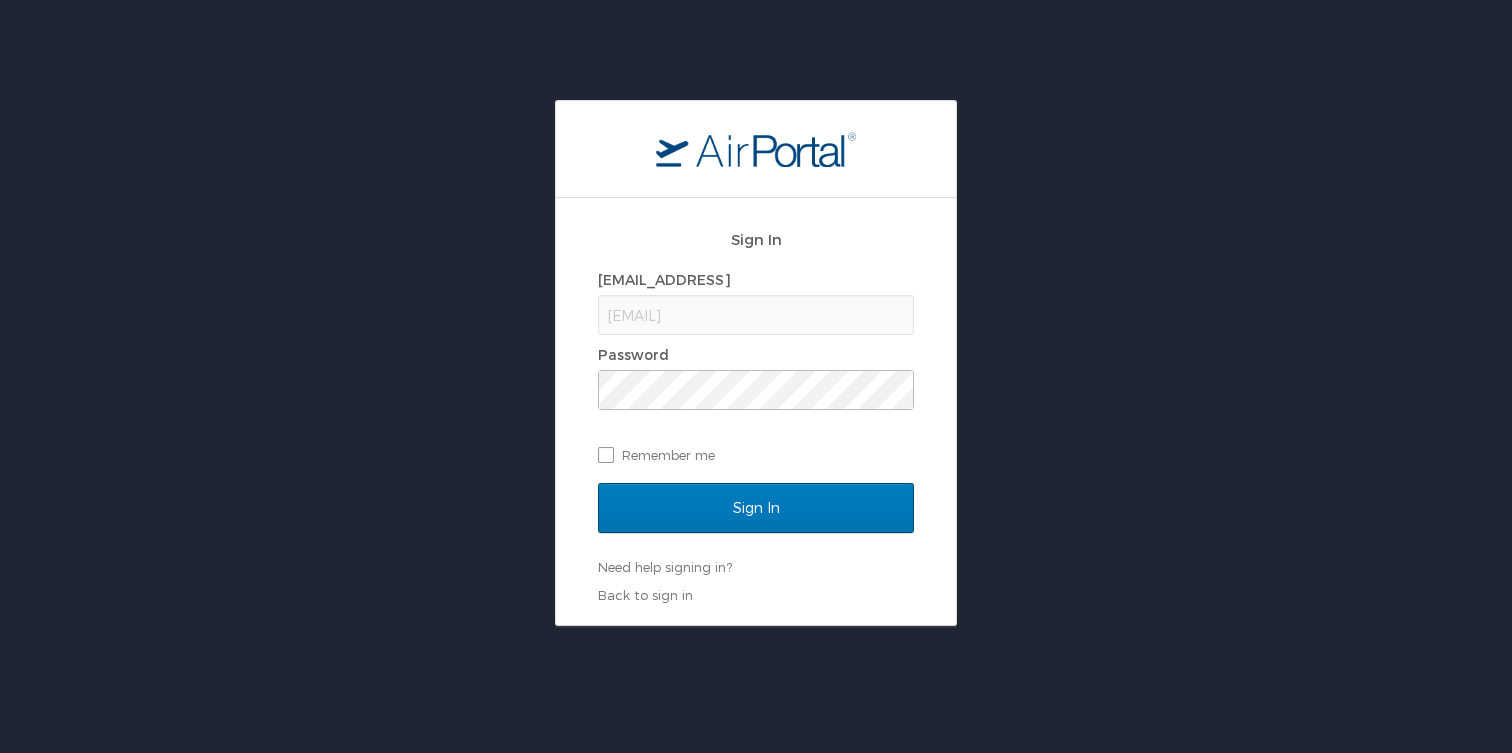 click on "•••• •••• ••••••• ••• •••••• ••••••••• ••••" at bounding box center (756, 567) 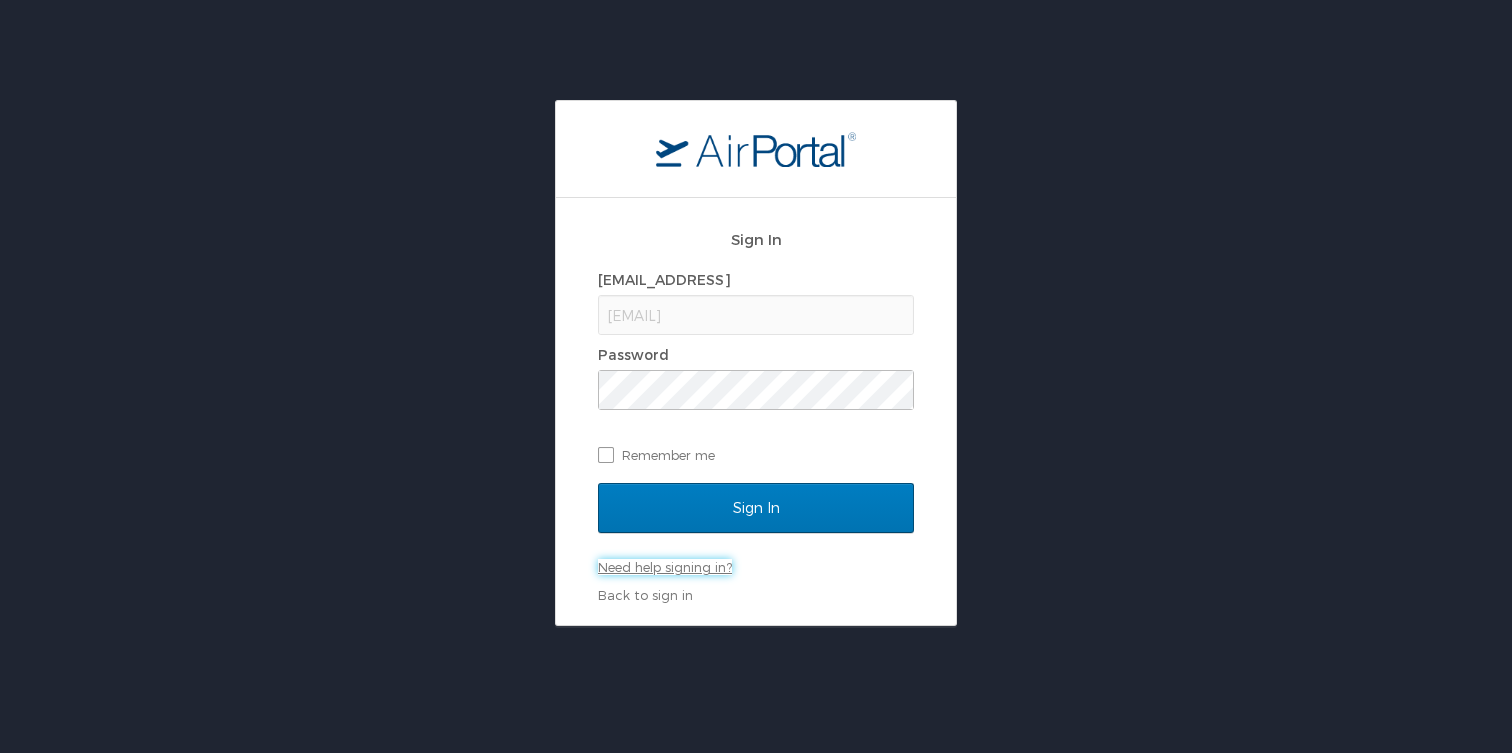 click on "Need help signing in?" at bounding box center [665, 567] 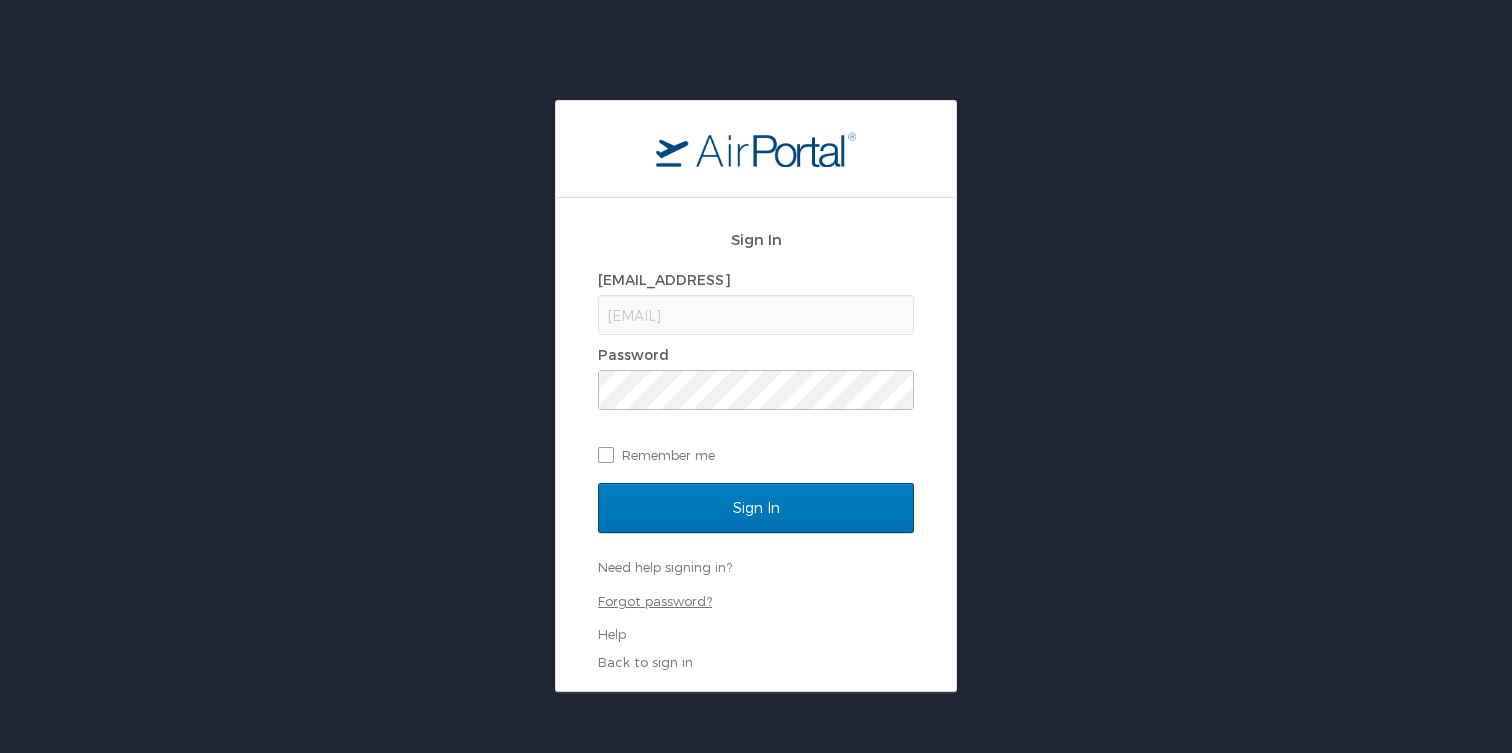 click on "Forgot password?" at bounding box center (655, 601) 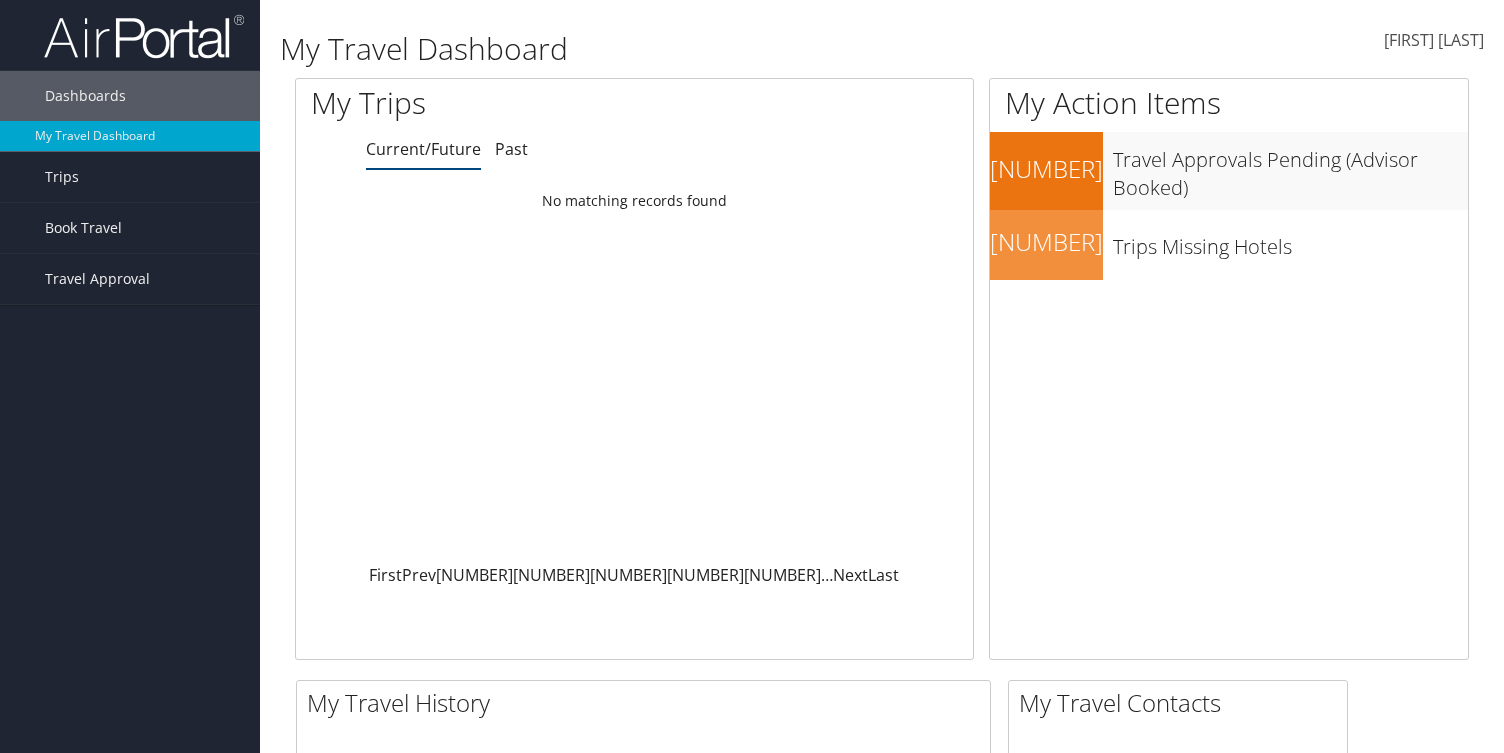 scroll, scrollTop: 0, scrollLeft: 0, axis: both 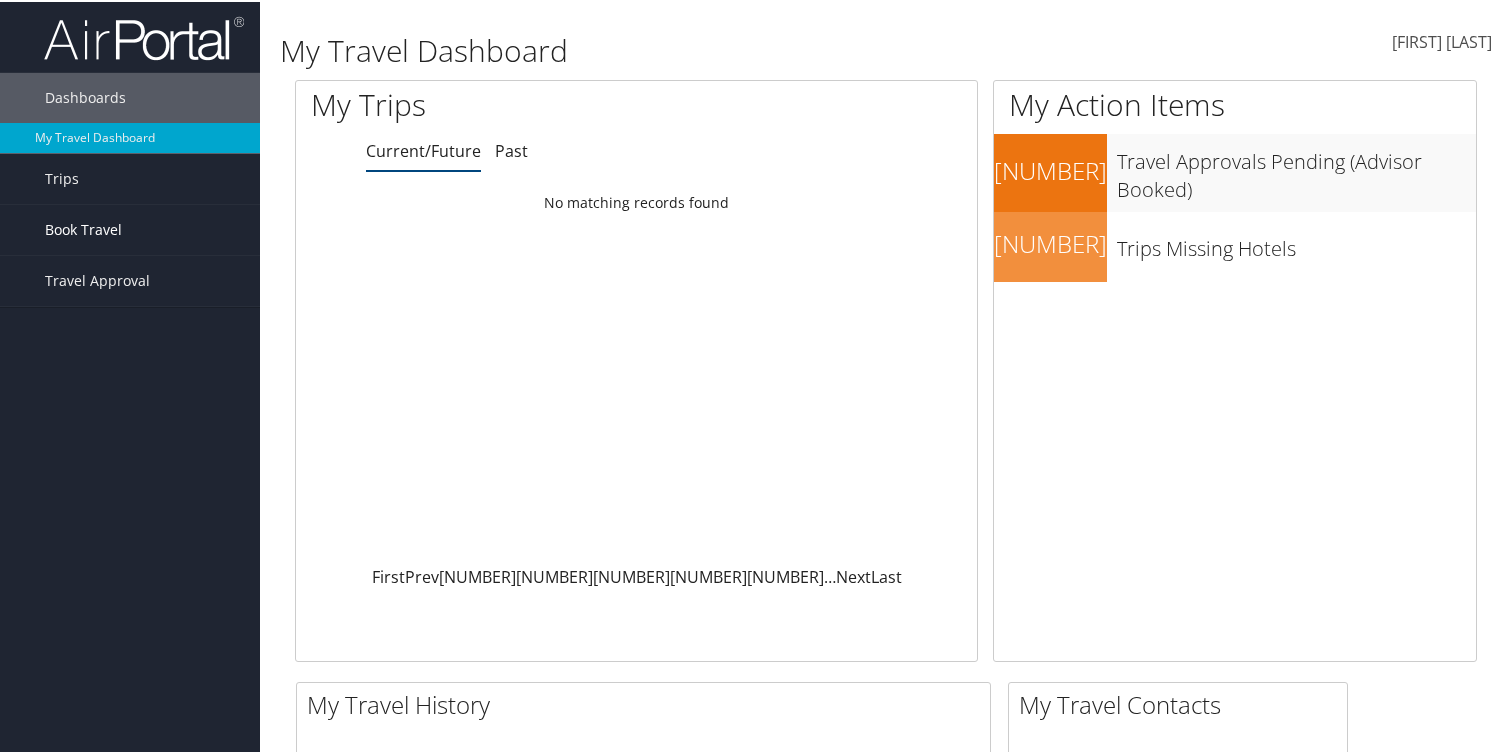 click on "Book Travel" at bounding box center [83, 228] 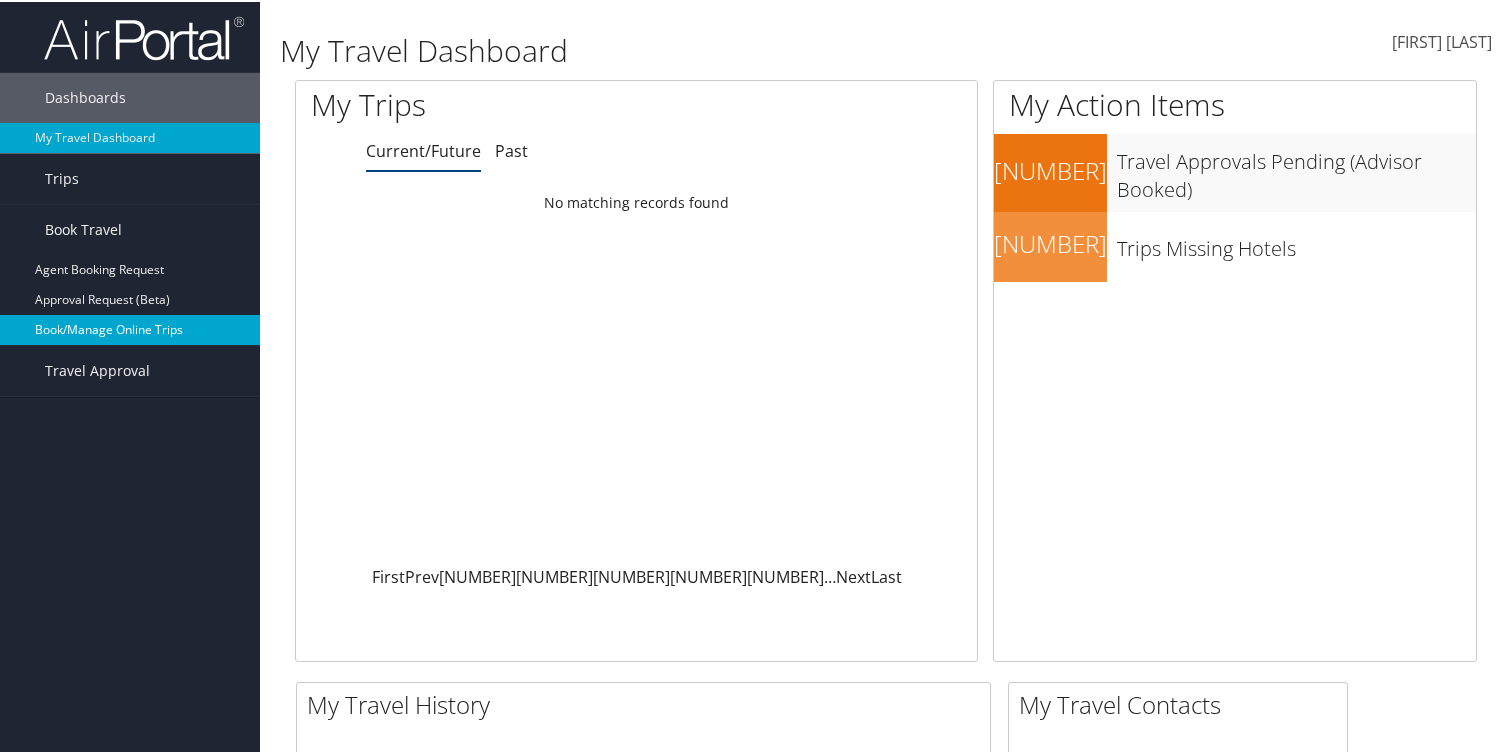 click on "Book/Manage Online Trips" at bounding box center [130, 328] 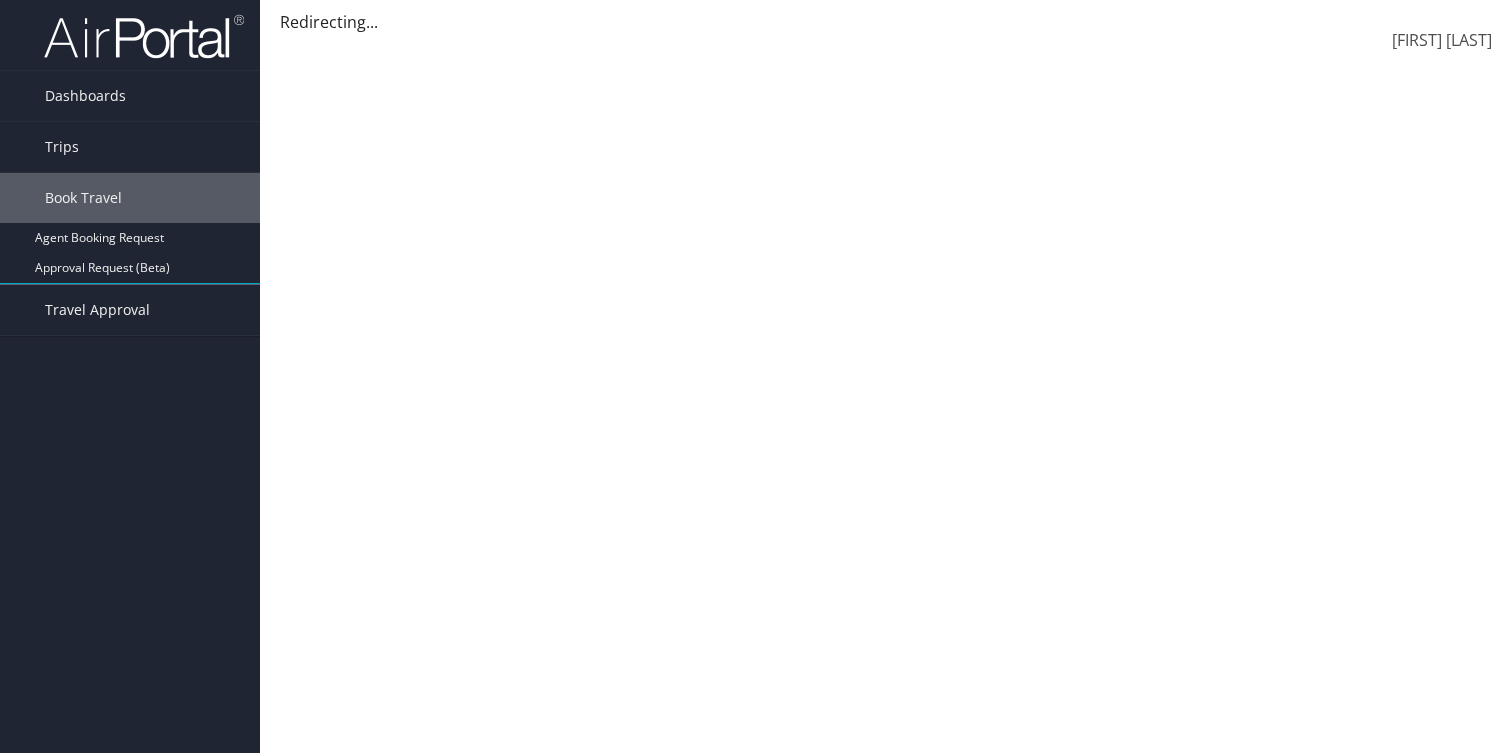 scroll, scrollTop: 0, scrollLeft: 0, axis: both 